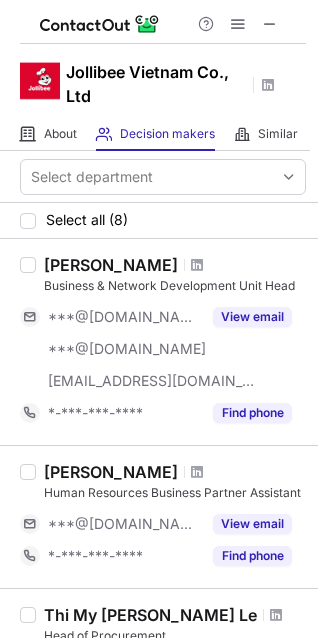 scroll, scrollTop: 0, scrollLeft: 0, axis: both 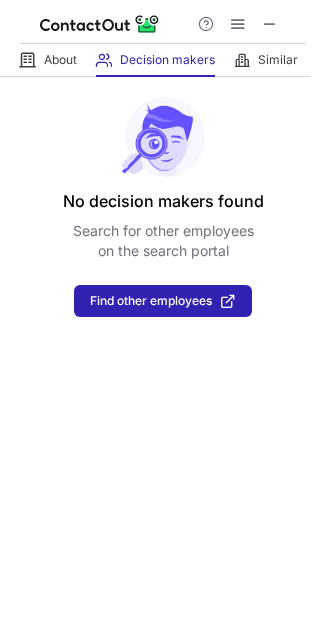 click at bounding box center (163, 22) 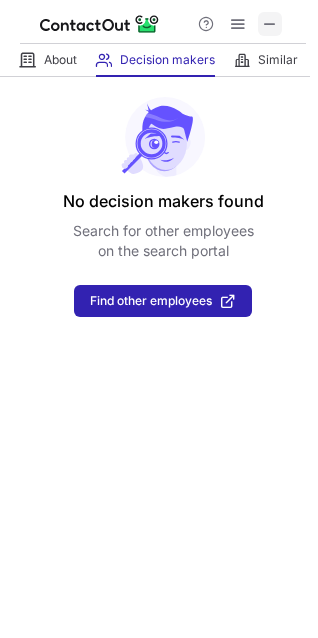click at bounding box center (270, 24) 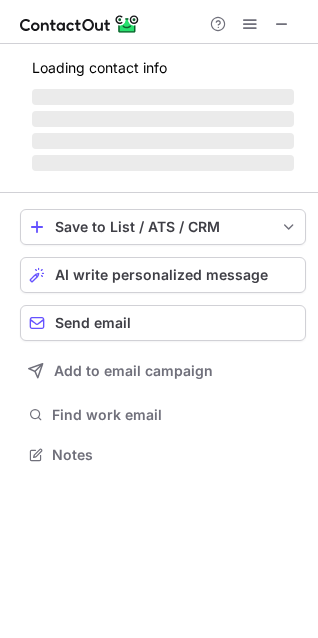 scroll, scrollTop: 10, scrollLeft: 10, axis: both 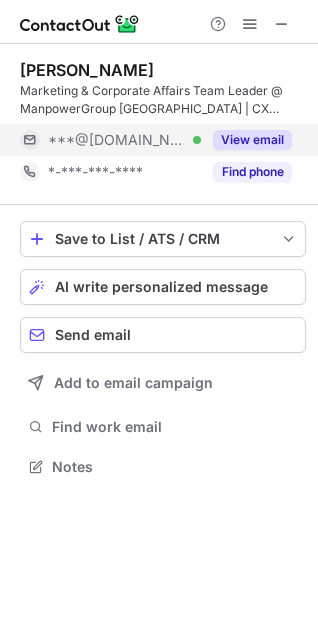 click on "View email" at bounding box center (252, 140) 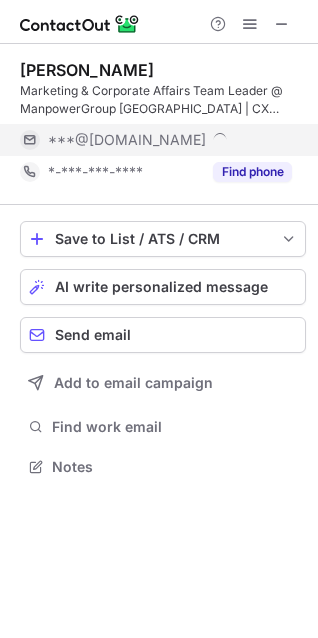 scroll, scrollTop: 10, scrollLeft: 10, axis: both 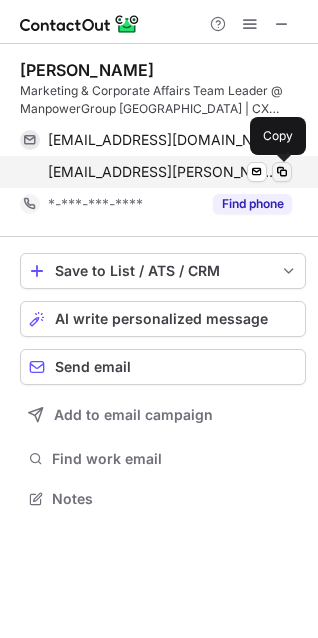 click at bounding box center [282, 172] 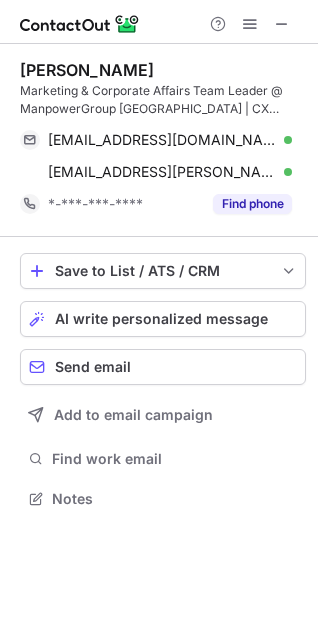 click on "Marketing & Corporate Affairs Team Leader @ ManpowerGroup Vietnam | CX practitioner" at bounding box center (163, 100) 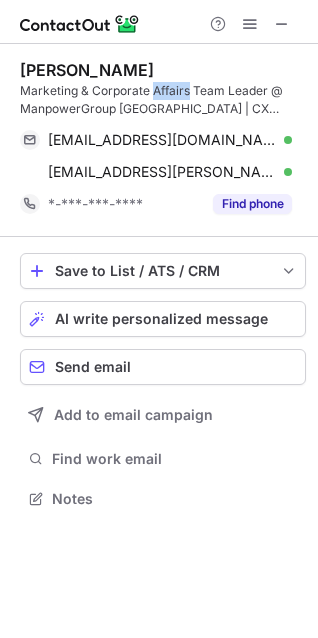 click on "Marketing & Corporate Affairs Team Leader @ ManpowerGroup Vietnam | CX practitioner" at bounding box center [163, 100] 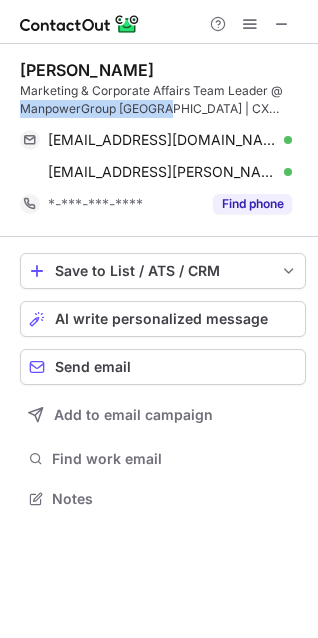 drag, startPoint x: 163, startPoint y: 111, endPoint x: 24, endPoint y: 111, distance: 139 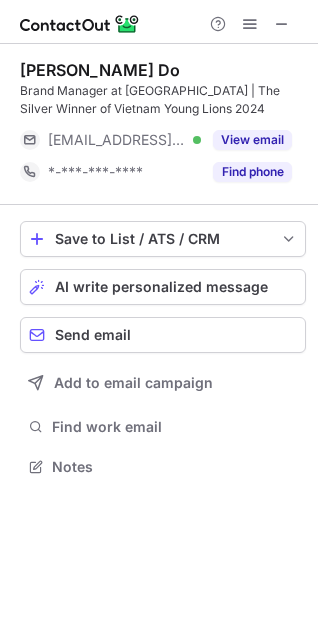 scroll, scrollTop: 0, scrollLeft: 0, axis: both 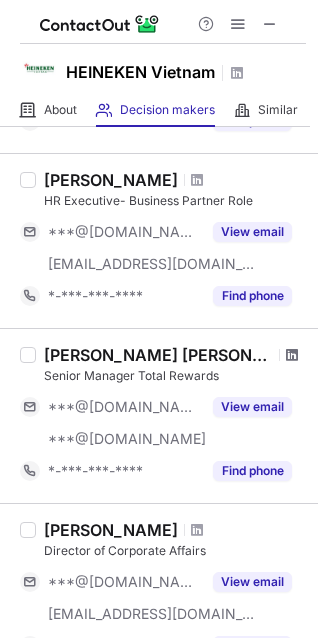 click at bounding box center (292, 355) 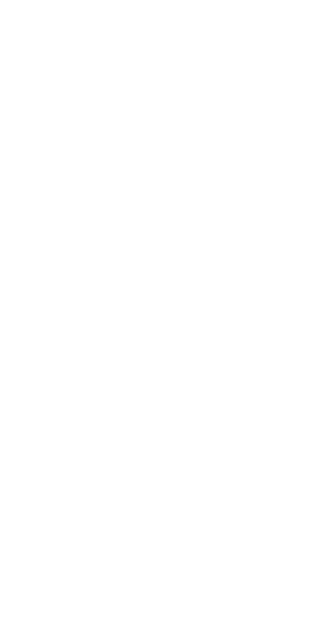 scroll, scrollTop: 0, scrollLeft: 0, axis: both 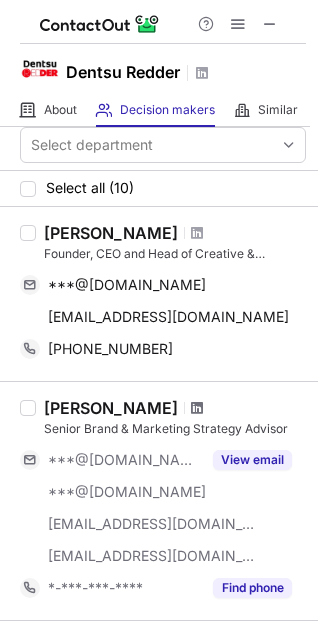 click at bounding box center (197, 408) 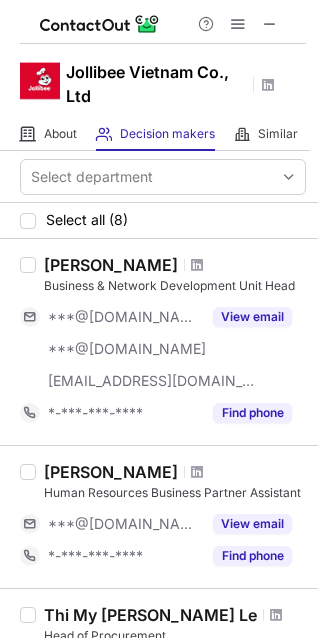 scroll, scrollTop: 0, scrollLeft: 0, axis: both 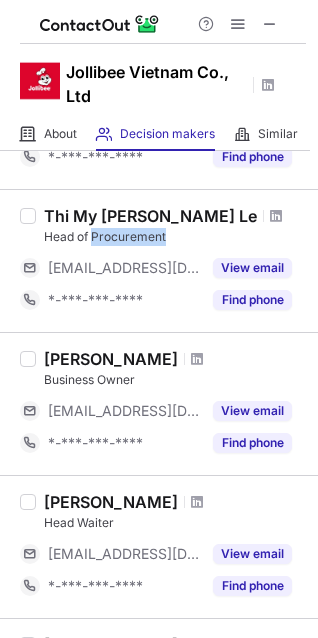 drag, startPoint x: 170, startPoint y: 235, endPoint x: 92, endPoint y: 241, distance: 78.23043 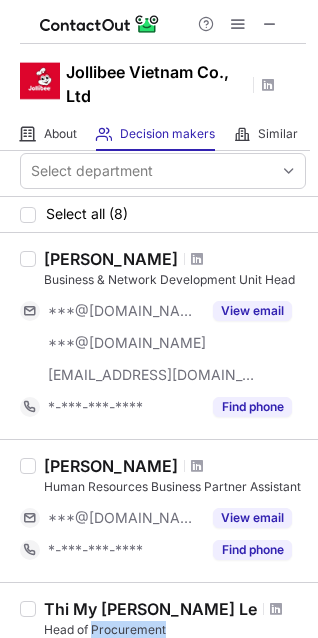 scroll, scrollTop: 0, scrollLeft: 0, axis: both 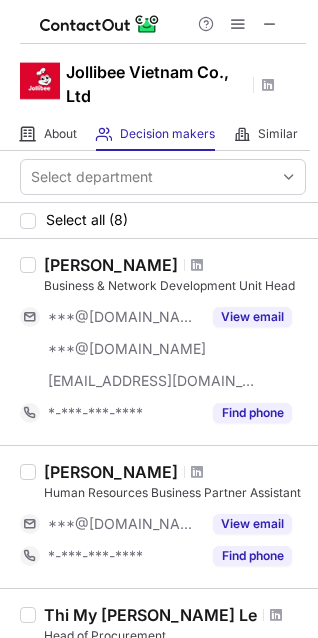 click at bounding box center [197, 265] 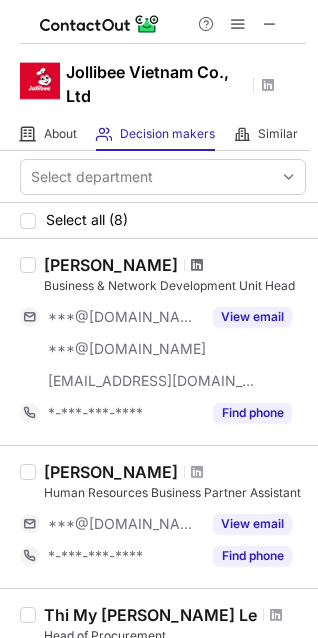 click at bounding box center [197, 265] 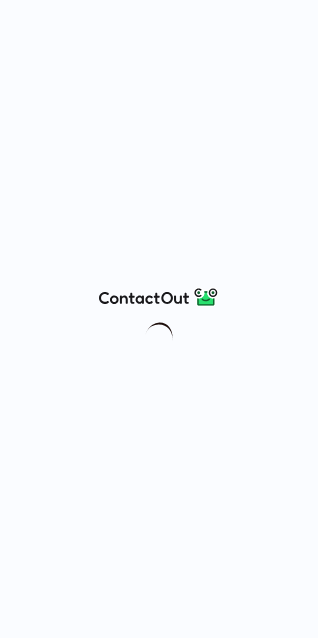 scroll, scrollTop: 0, scrollLeft: 0, axis: both 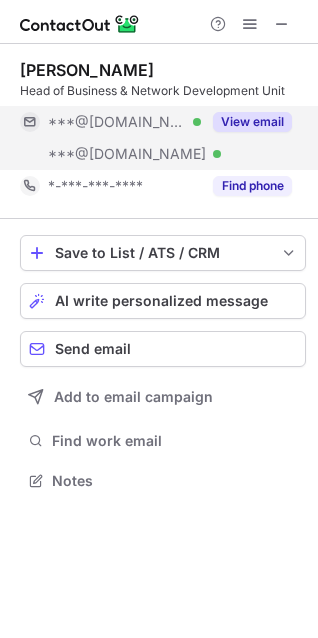 click on "View email" at bounding box center [252, 122] 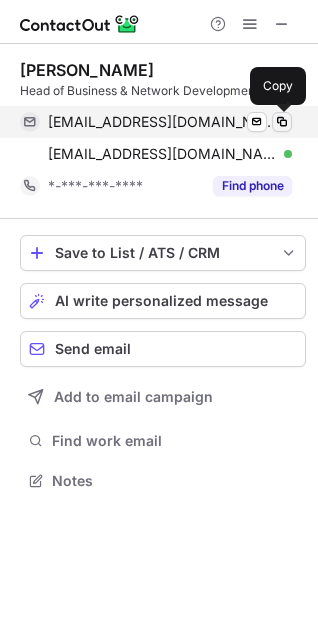 click at bounding box center [282, 122] 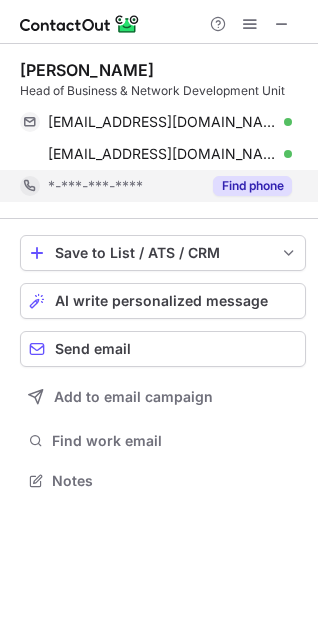 click on "Find phone" at bounding box center (252, 186) 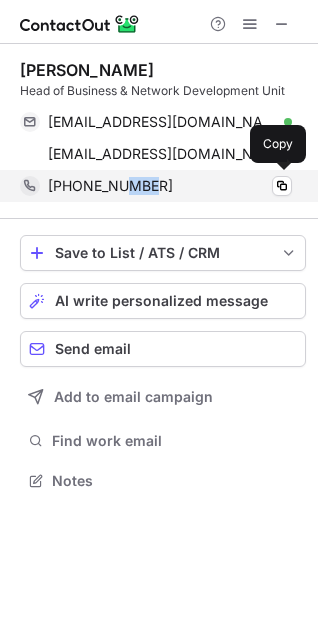 drag, startPoint x: 175, startPoint y: 186, endPoint x: 252, endPoint y: 174, distance: 77.92946 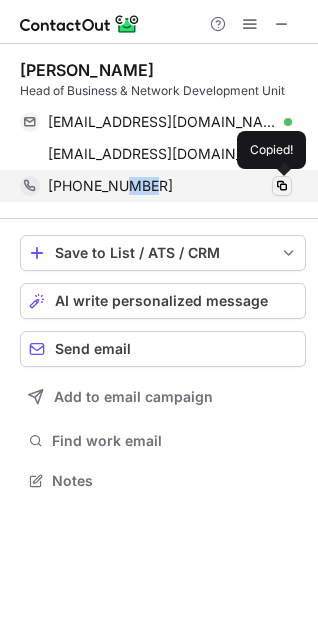 click at bounding box center [282, 186] 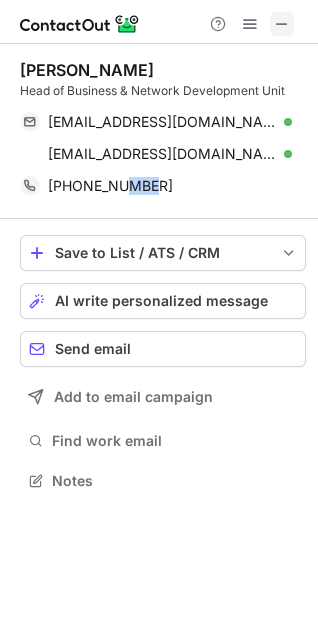 click at bounding box center [282, 24] 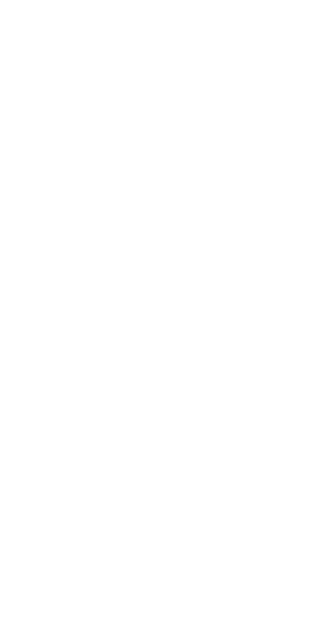 scroll, scrollTop: 0, scrollLeft: 0, axis: both 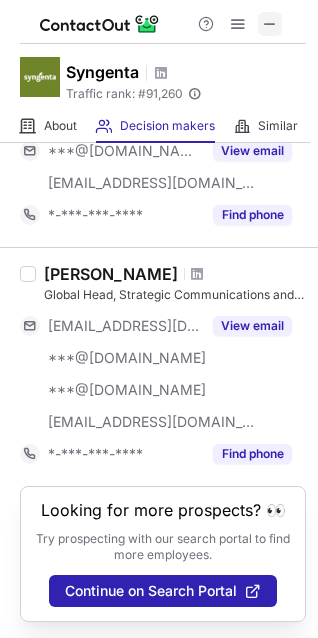 click at bounding box center [270, 24] 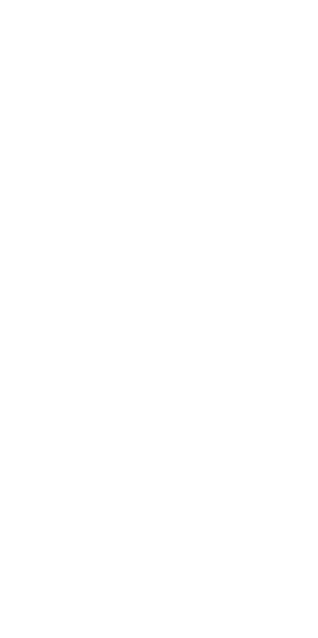 scroll, scrollTop: 0, scrollLeft: 0, axis: both 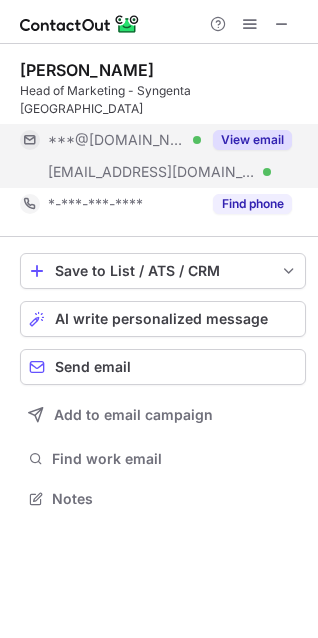 click on "View email" at bounding box center [252, 140] 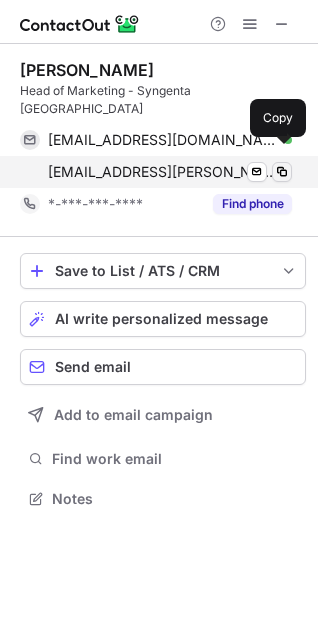 click at bounding box center [282, 172] 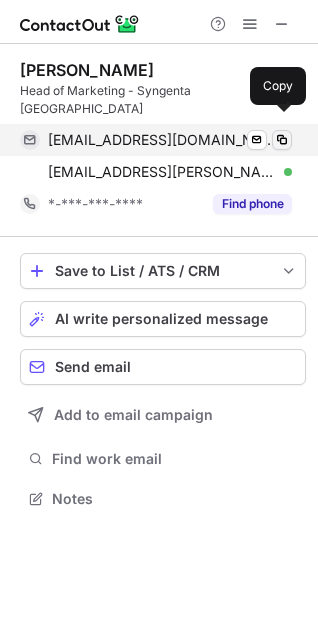 click at bounding box center [282, 140] 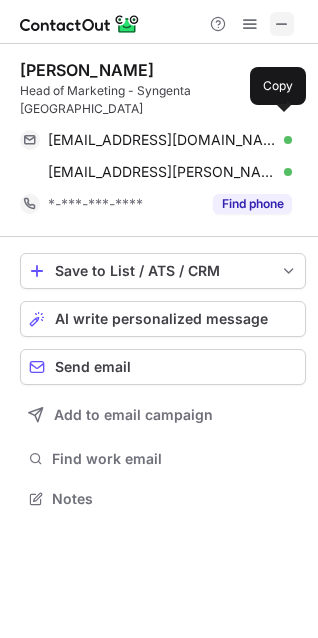 click at bounding box center [282, 24] 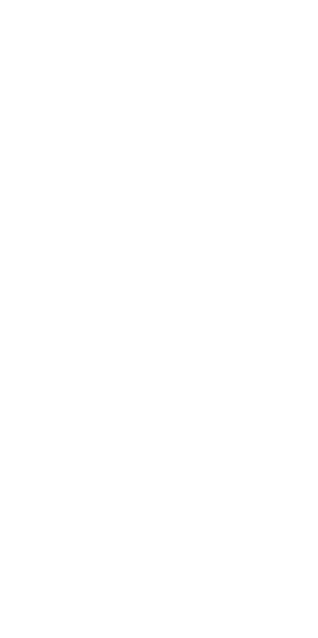scroll, scrollTop: 0, scrollLeft: 0, axis: both 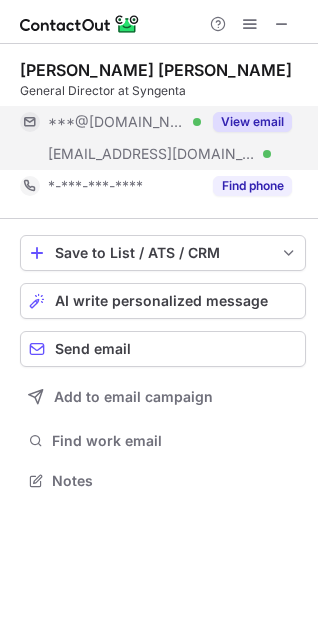 click on "View email" at bounding box center (252, 122) 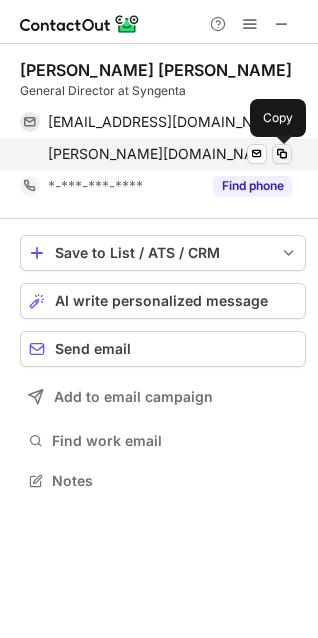 click at bounding box center [282, 154] 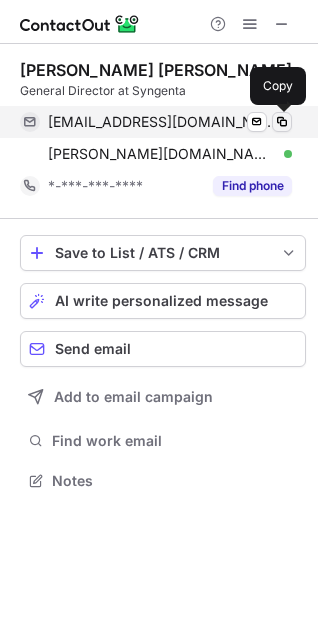 click at bounding box center [282, 122] 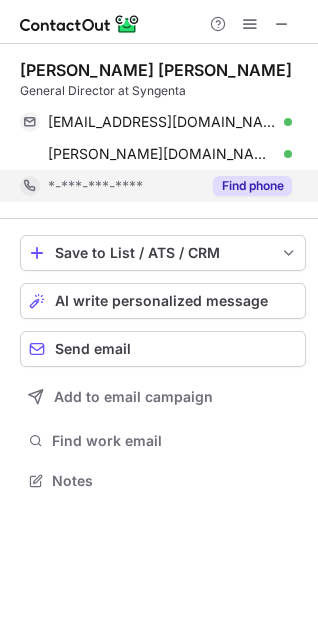 click on "Find phone" at bounding box center [252, 186] 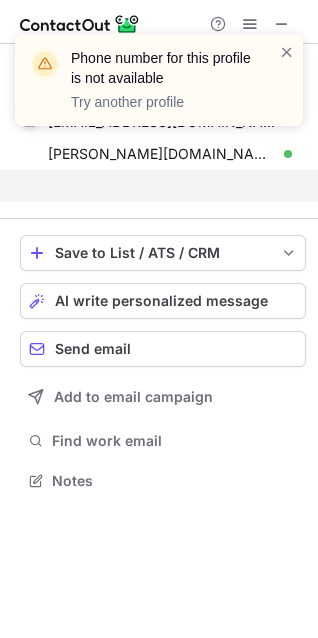 scroll, scrollTop: 435, scrollLeft: 318, axis: both 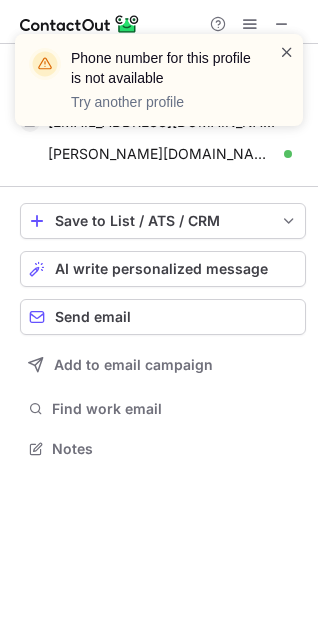 click at bounding box center [287, 52] 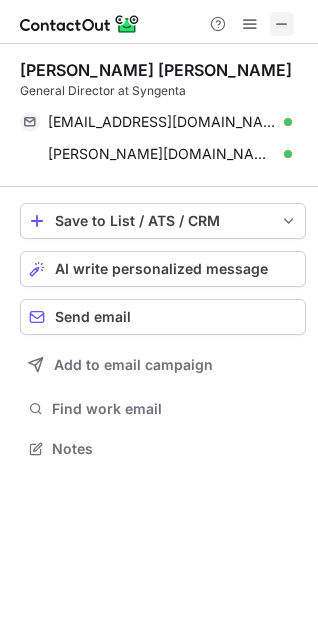 click at bounding box center (282, 24) 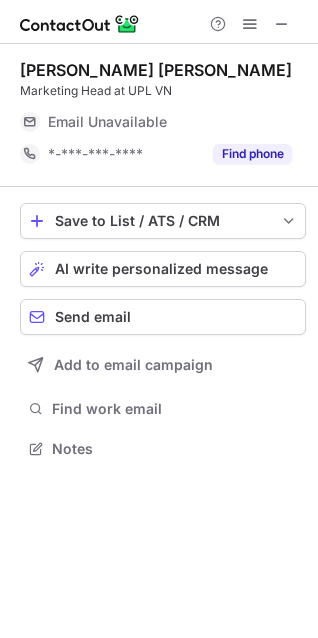 scroll, scrollTop: 435, scrollLeft: 318, axis: both 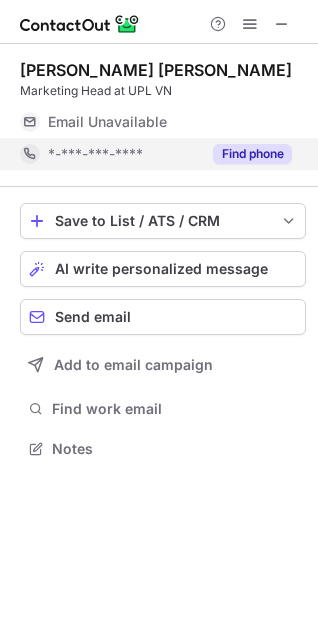 click on "Find phone" at bounding box center (252, 154) 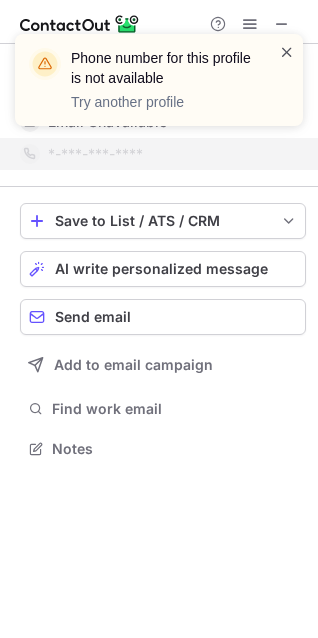 click at bounding box center (287, 52) 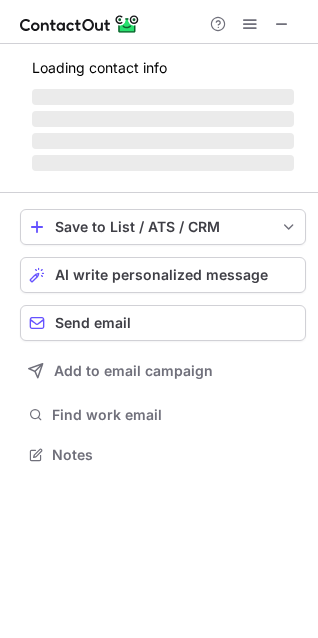 scroll, scrollTop: 10, scrollLeft: 10, axis: both 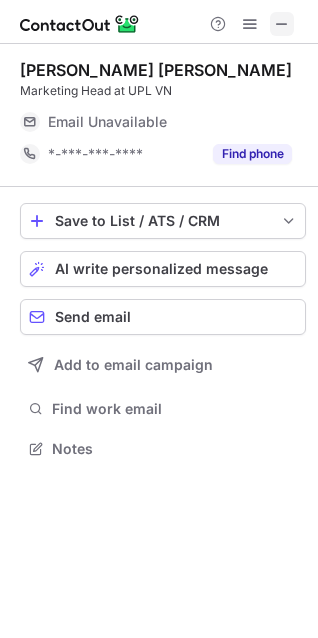 click on "Help & Support" at bounding box center (250, 24) 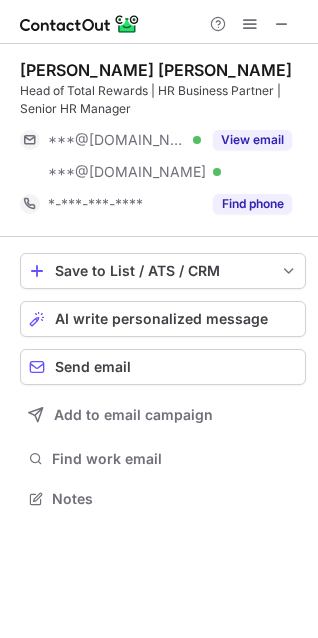 scroll, scrollTop: 0, scrollLeft: 0, axis: both 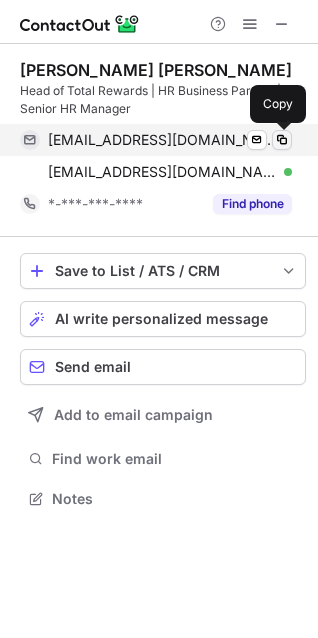 click at bounding box center [282, 140] 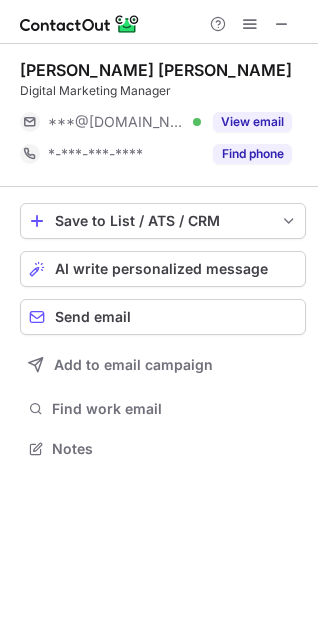 scroll, scrollTop: 0, scrollLeft: 0, axis: both 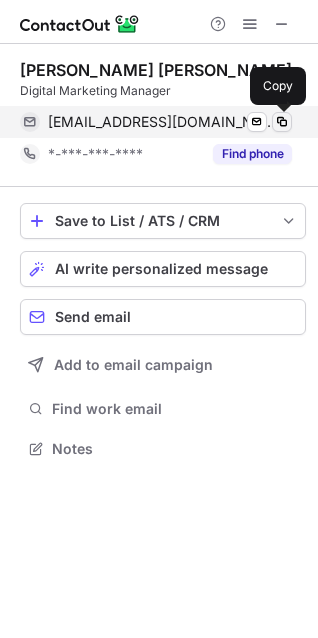 click at bounding box center [282, 122] 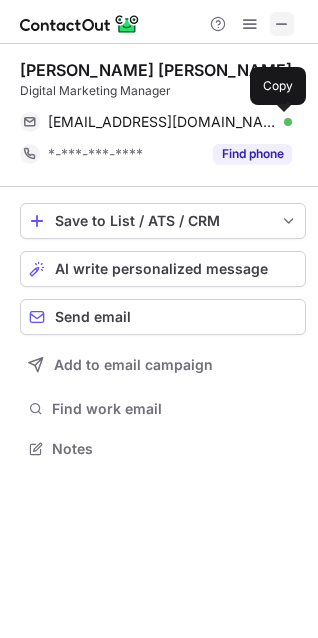 click at bounding box center (282, 24) 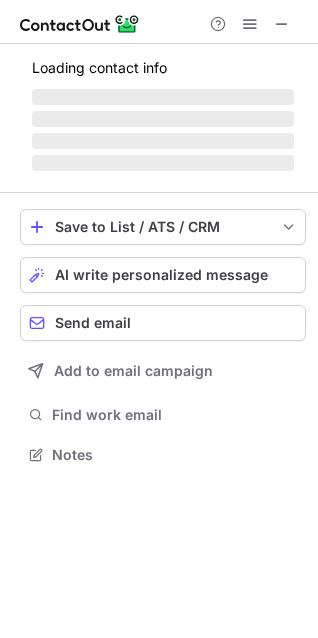 scroll, scrollTop: 441, scrollLeft: 318, axis: both 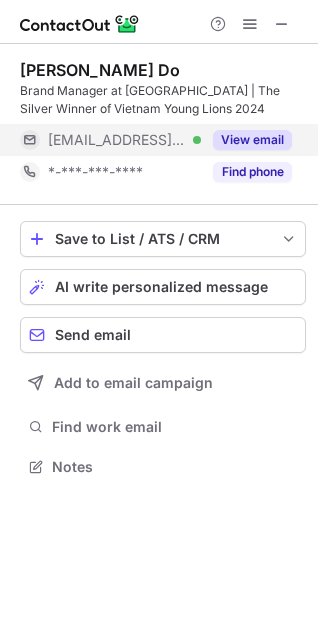 drag, startPoint x: 0, startPoint y: 0, endPoint x: 258, endPoint y: 137, distance: 292.11813 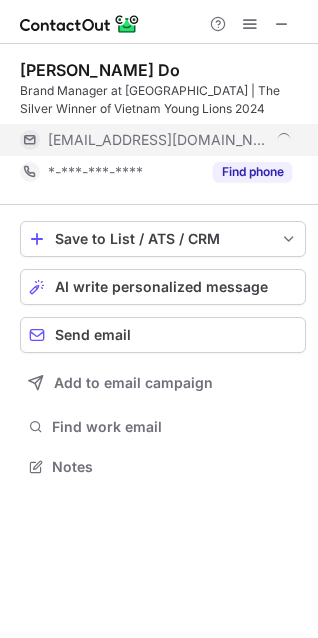 scroll, scrollTop: 10, scrollLeft: 10, axis: both 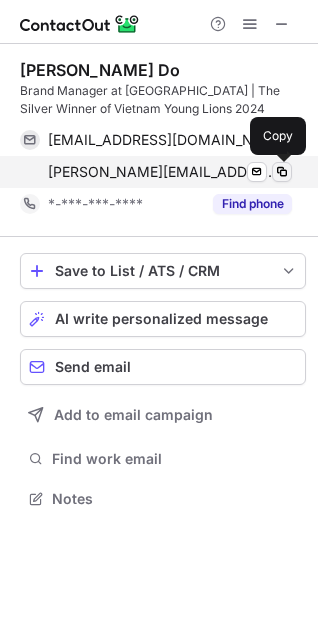 click at bounding box center (282, 172) 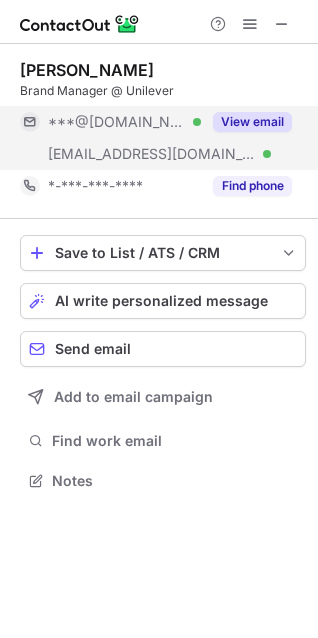 scroll, scrollTop: 0, scrollLeft: 0, axis: both 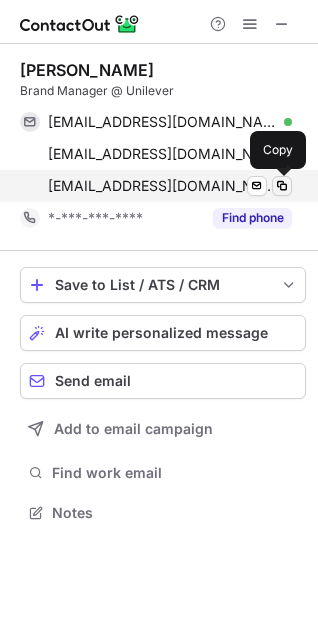 click at bounding box center (282, 186) 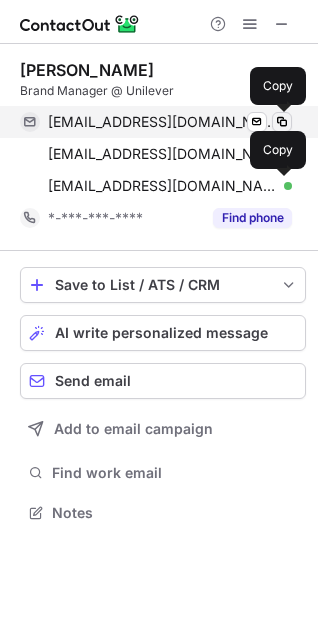 click at bounding box center [282, 122] 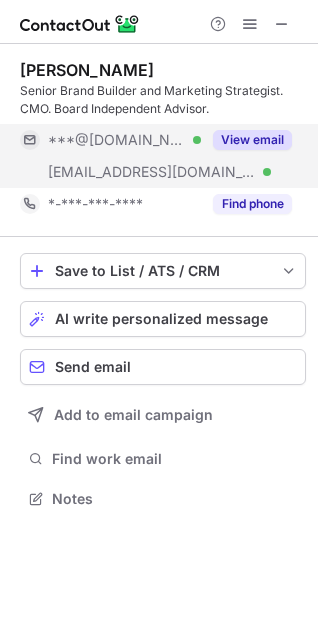 scroll, scrollTop: 0, scrollLeft: 0, axis: both 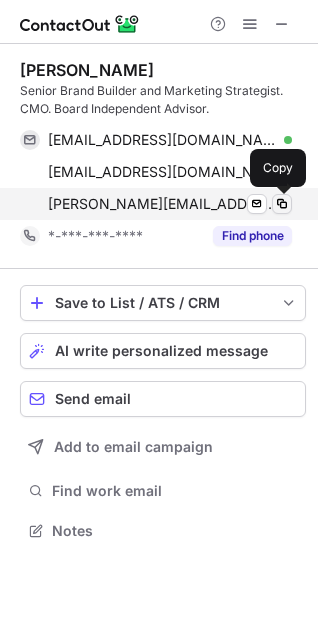 click at bounding box center [282, 204] 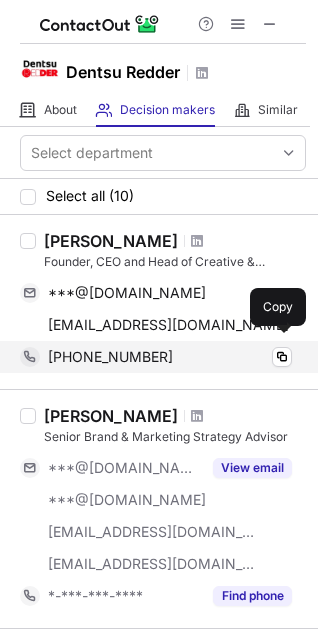 scroll, scrollTop: 0, scrollLeft: 0, axis: both 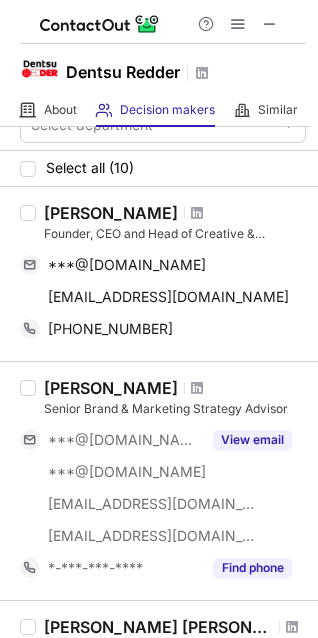 click at bounding box center (197, 213) 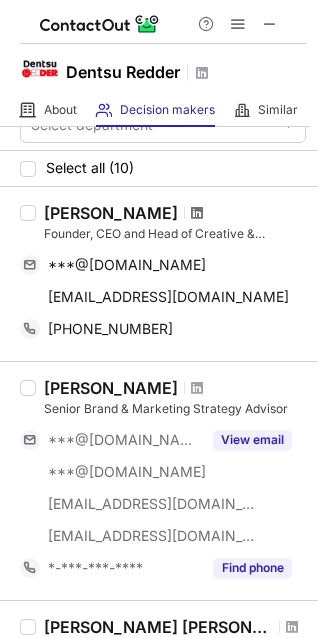 click at bounding box center (197, 213) 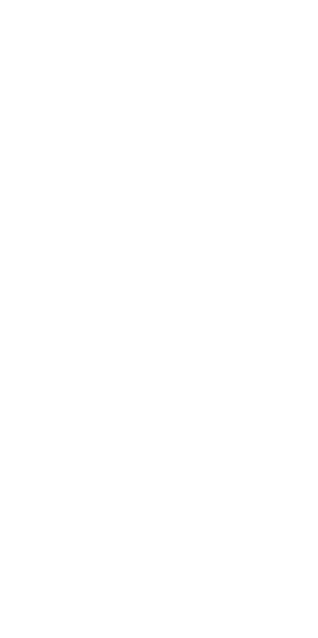 scroll, scrollTop: 0, scrollLeft: 0, axis: both 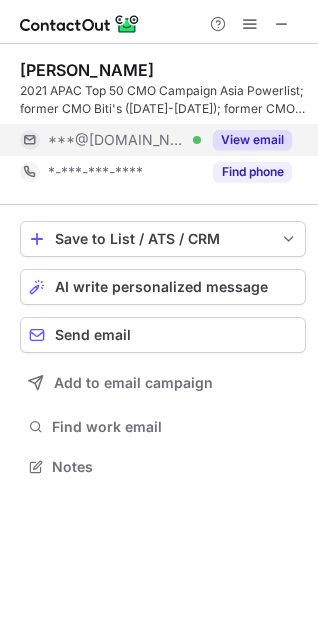 click on "View email" at bounding box center (252, 140) 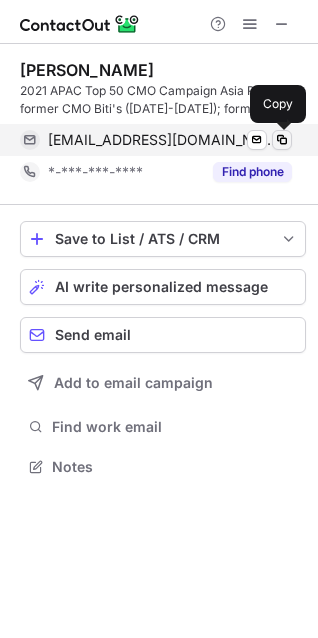 click at bounding box center [282, 140] 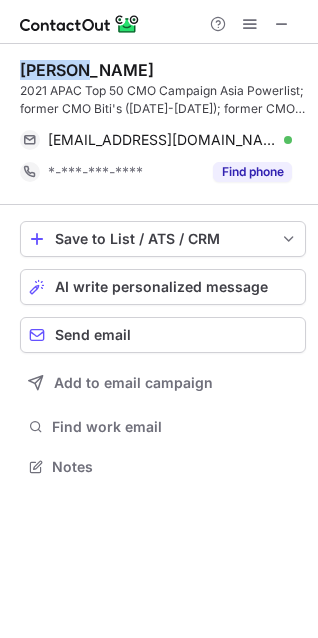 drag, startPoint x: 108, startPoint y: 71, endPoint x: 23, endPoint y: 67, distance: 85.09406 